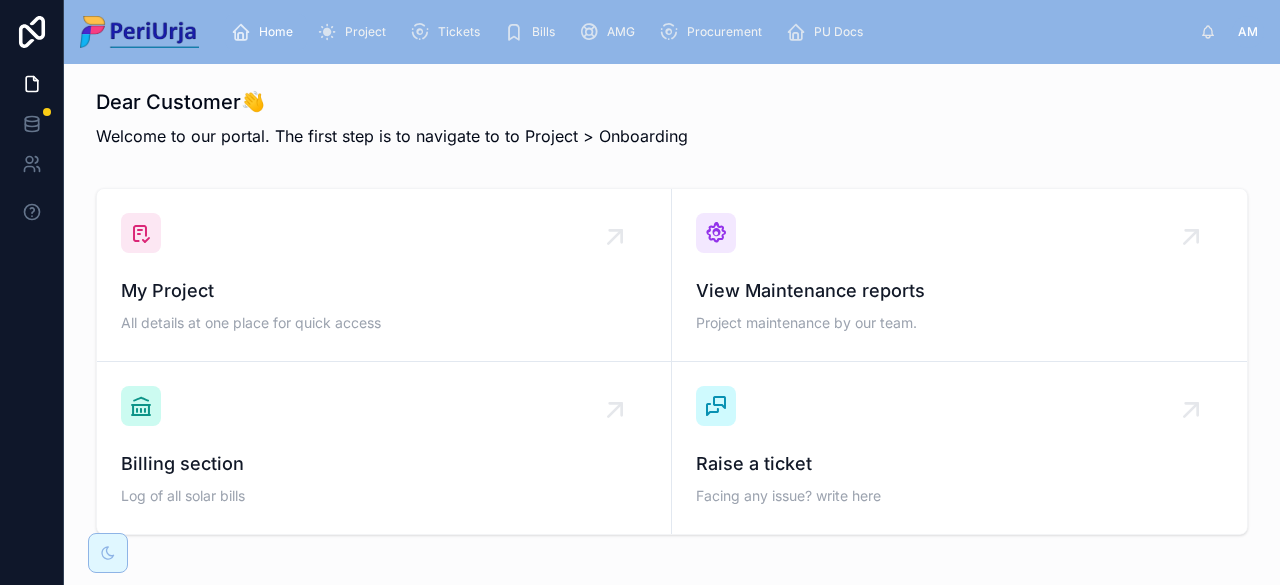 scroll, scrollTop: 0, scrollLeft: 0, axis: both 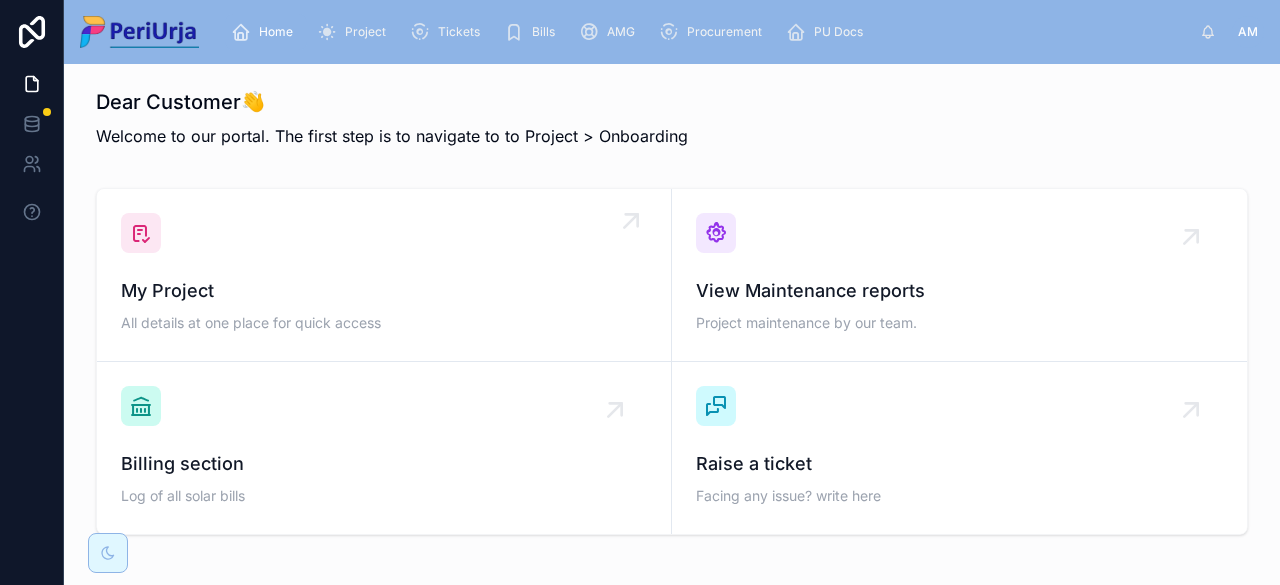 click at bounding box center (141, 233) 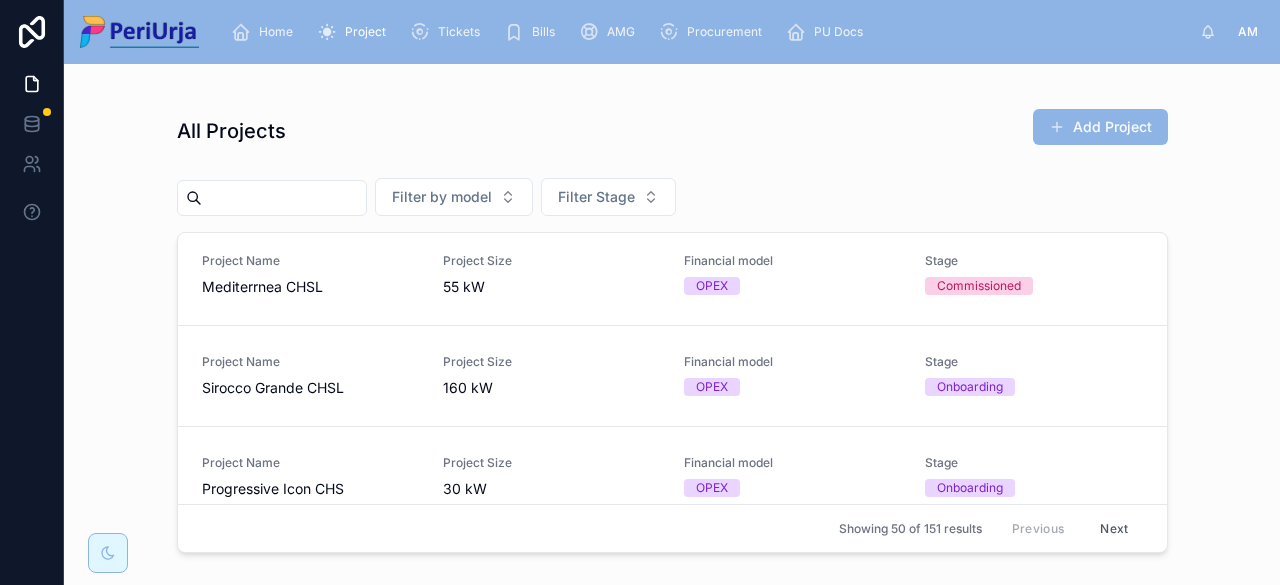 scroll, scrollTop: 0, scrollLeft: 0, axis: both 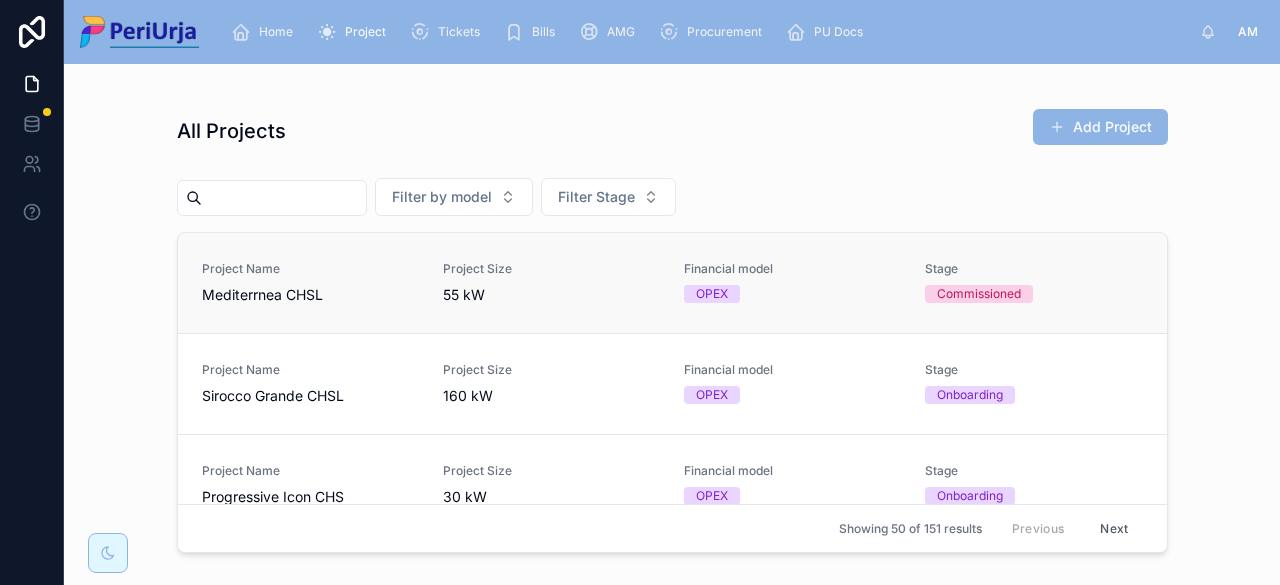 click on "Financial model" at bounding box center (792, 269) 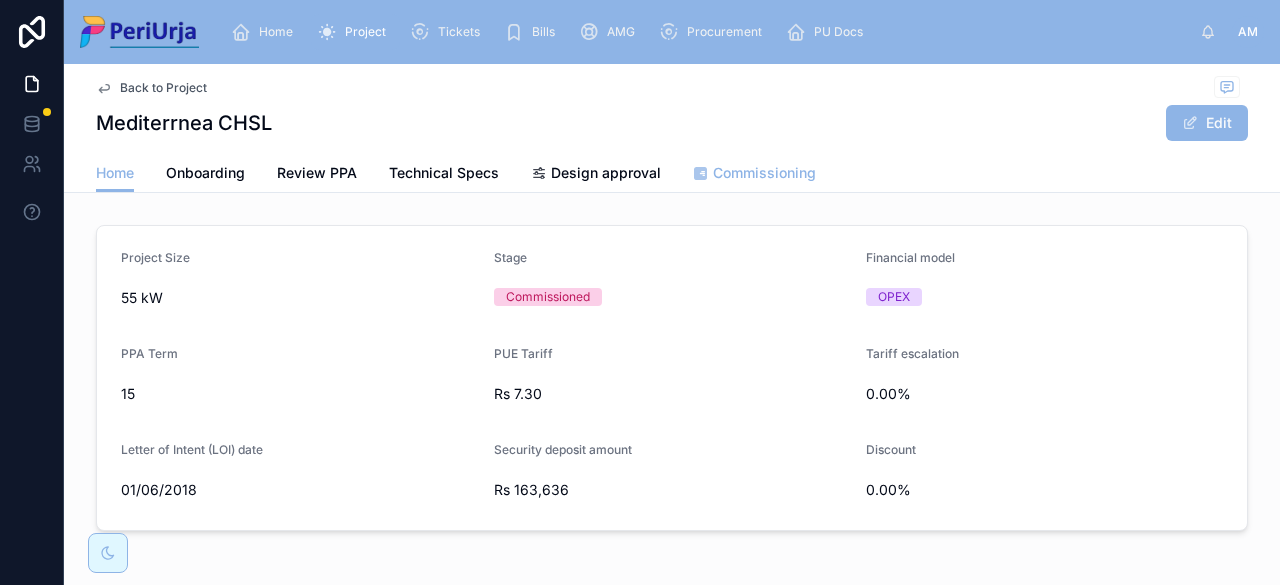 click on "Commissioning" at bounding box center (764, 173) 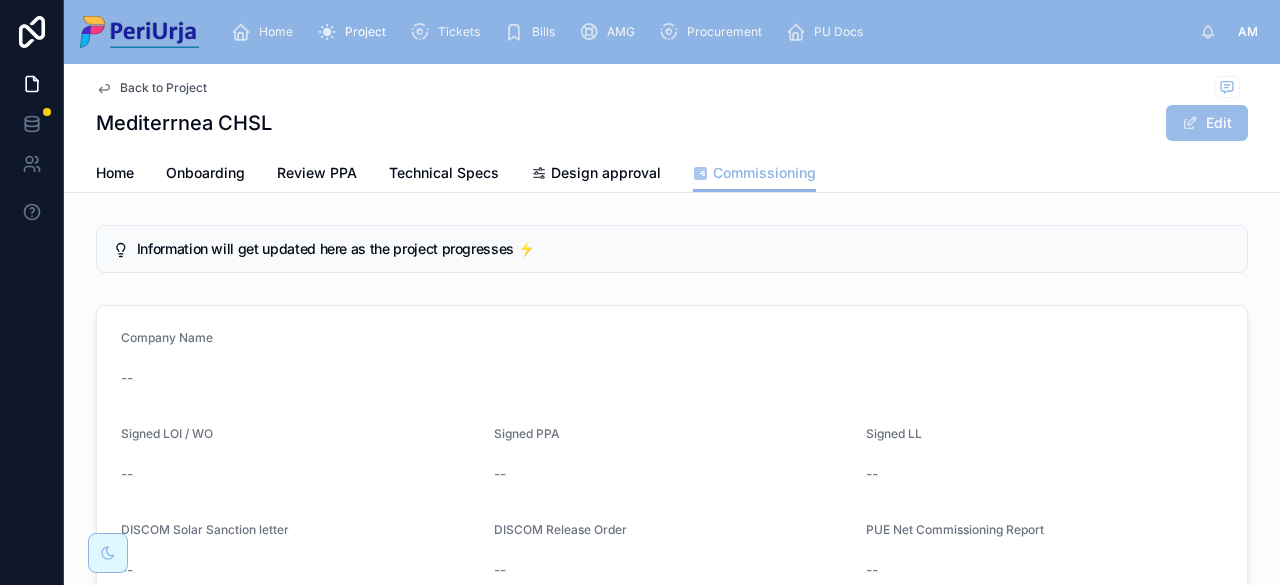 click on "Edit" at bounding box center (1207, 123) 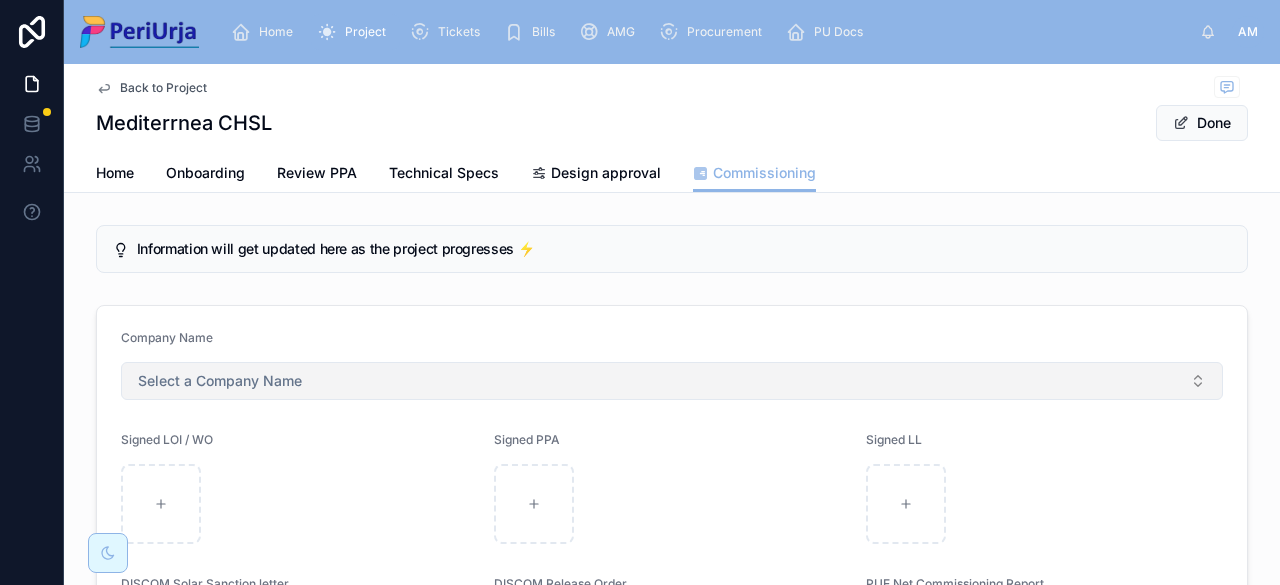 click on "Select a Company Name" at bounding box center (220, 381) 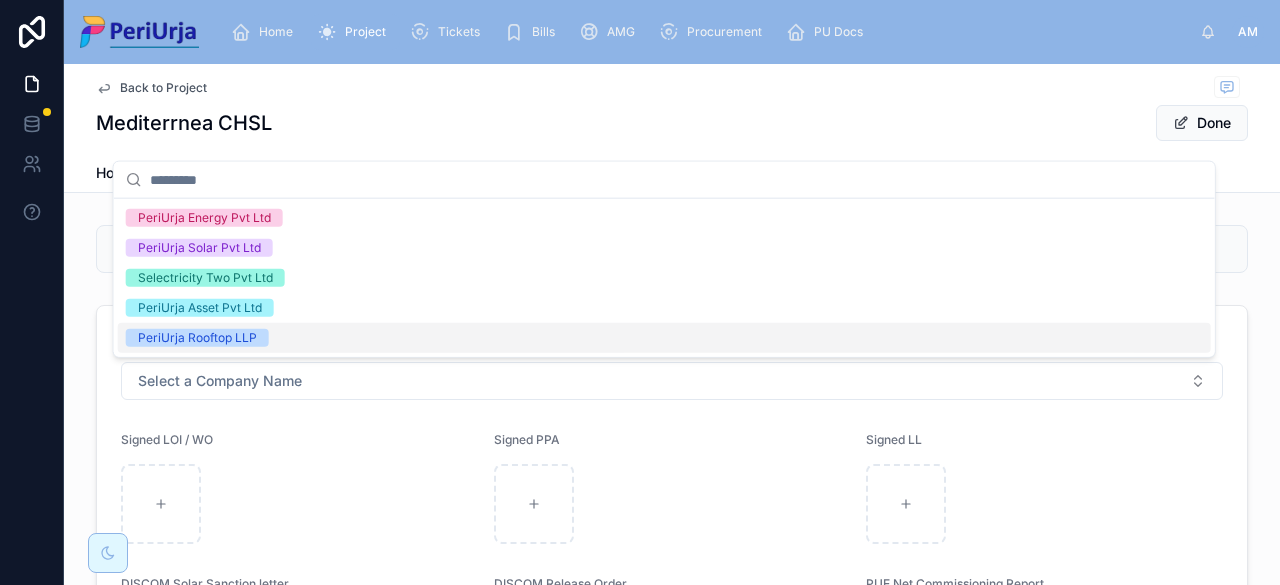 click on "Company Name Select a Company Name Signed LOI / WO Signed PPA Signed LL DISCOM Solar Sanction letter DISCOM Release Order PUE Net Commissioning Report COD Date COD letter WCC letter Insurance" at bounding box center [672, 653] 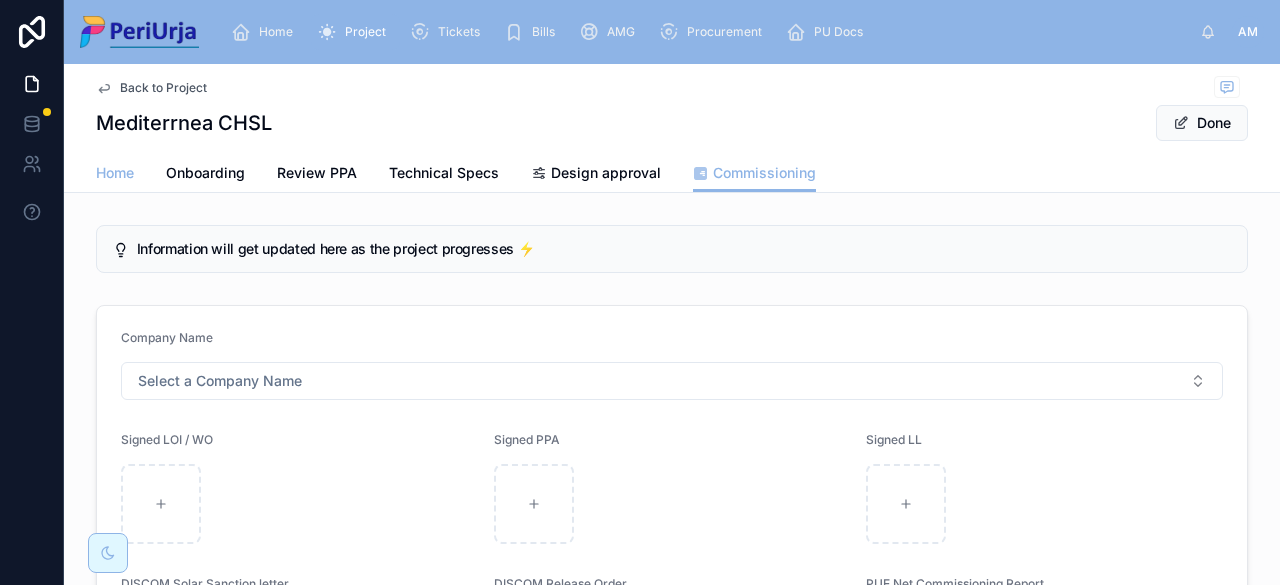 click on "Home" at bounding box center [115, 173] 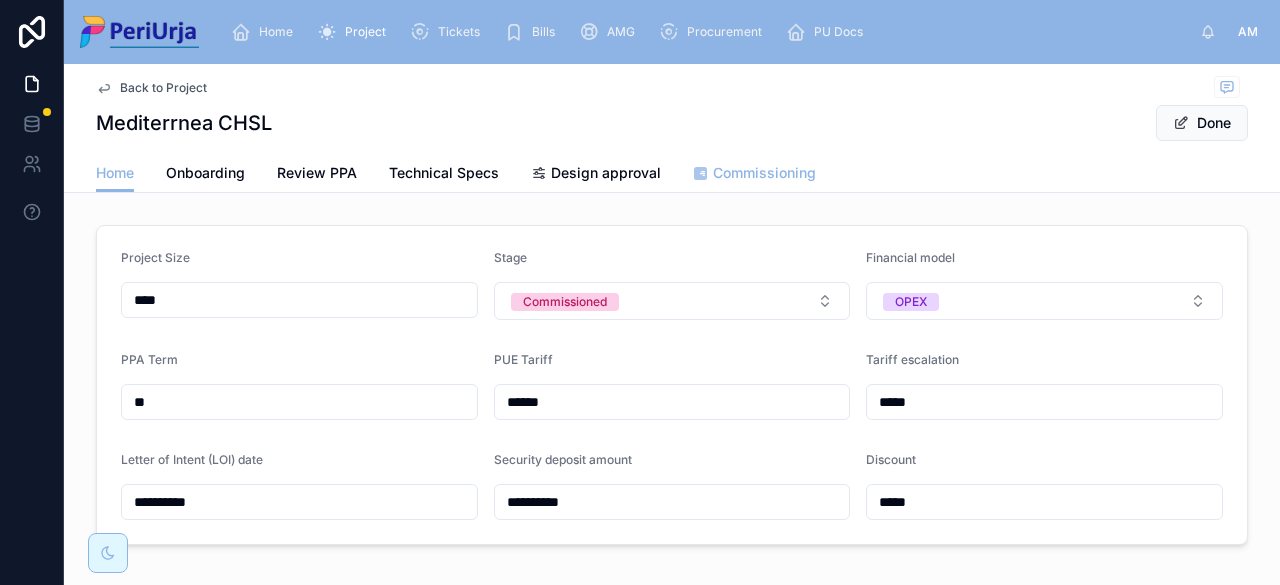 click on "Commissioning" at bounding box center [764, 173] 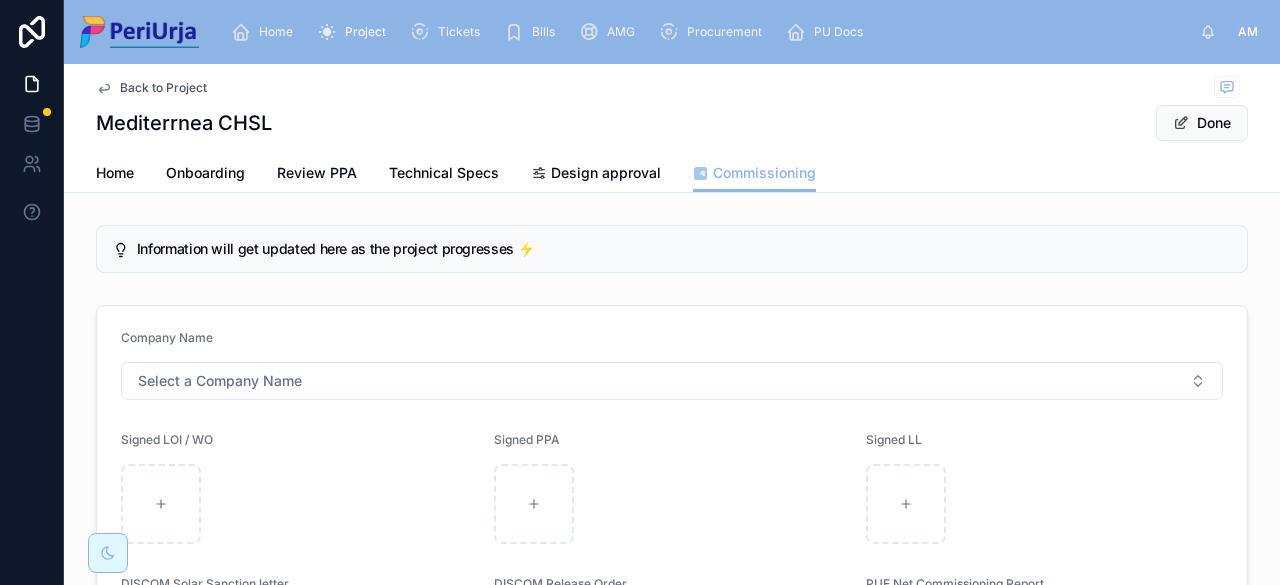 click on "Home Onboarding Review PPA Technical Specs Design approval Commissioning" at bounding box center (672, 173) 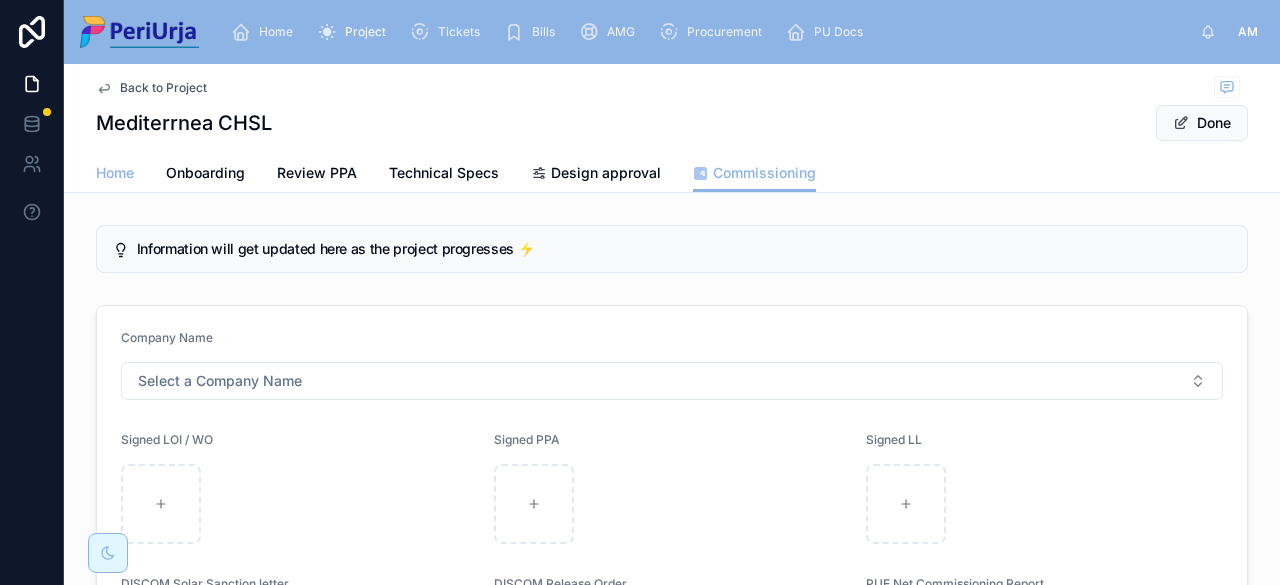 click on "Home" at bounding box center (115, 173) 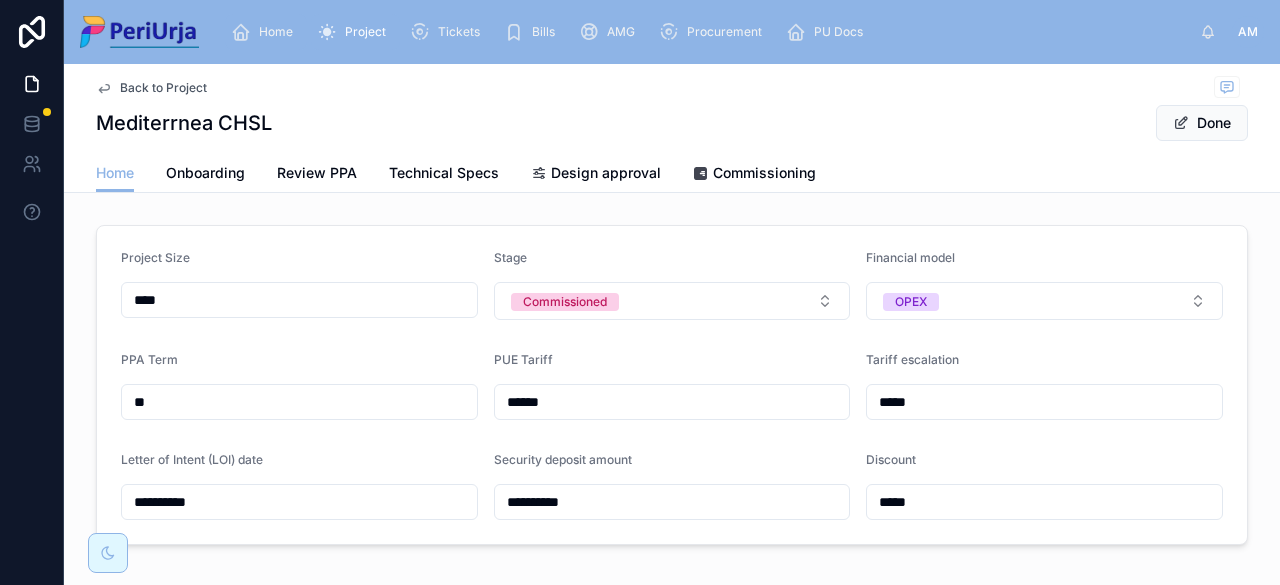 click on "Home" at bounding box center (276, 32) 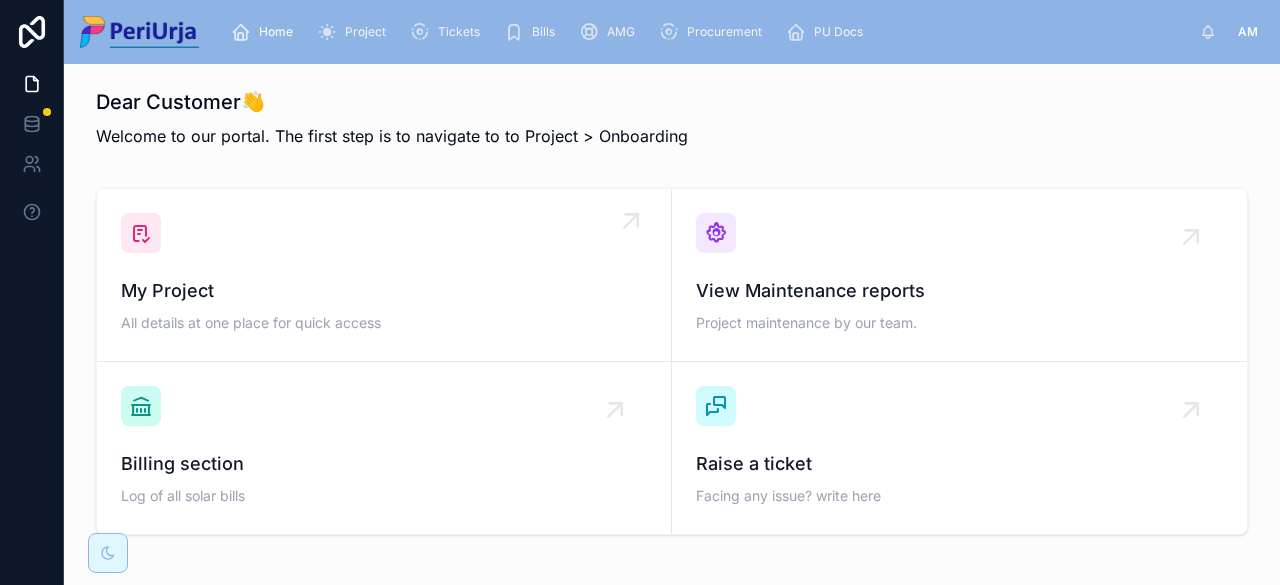 click on "My Project All details at one place for quick access" at bounding box center (384, 275) 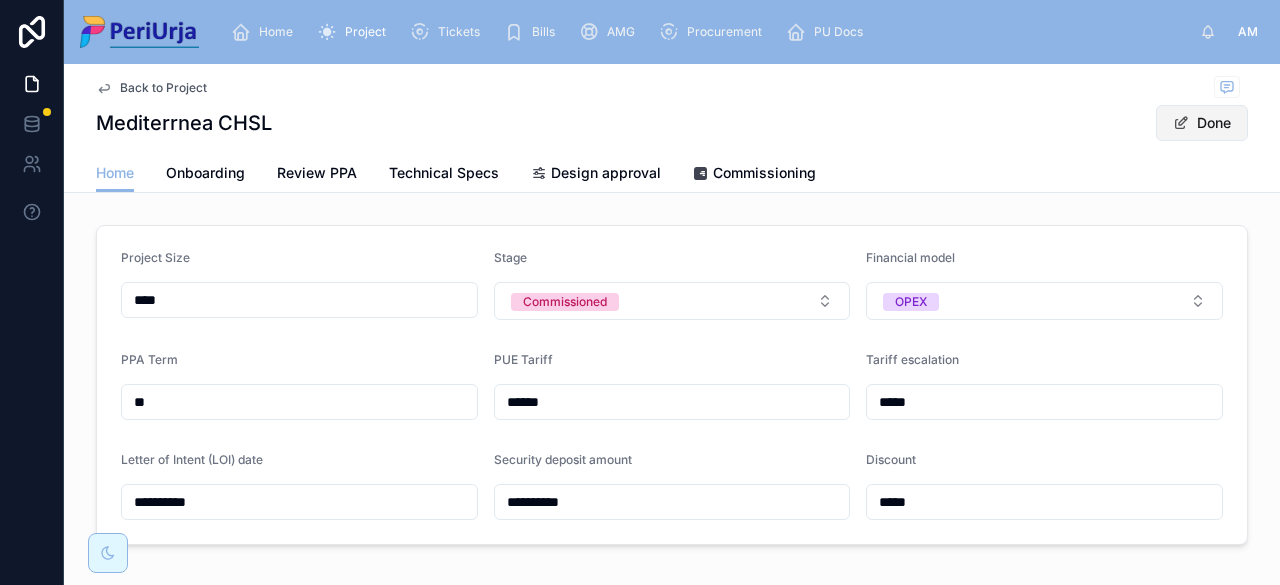 click on "Done" at bounding box center (1202, 123) 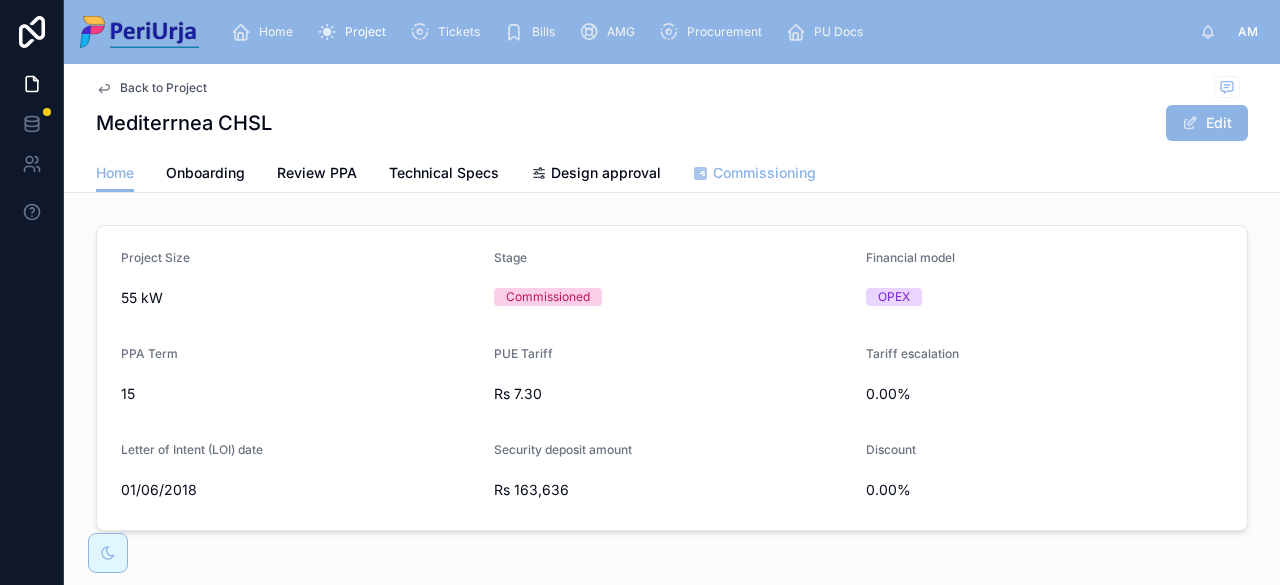 click on "Commissioning" at bounding box center [764, 173] 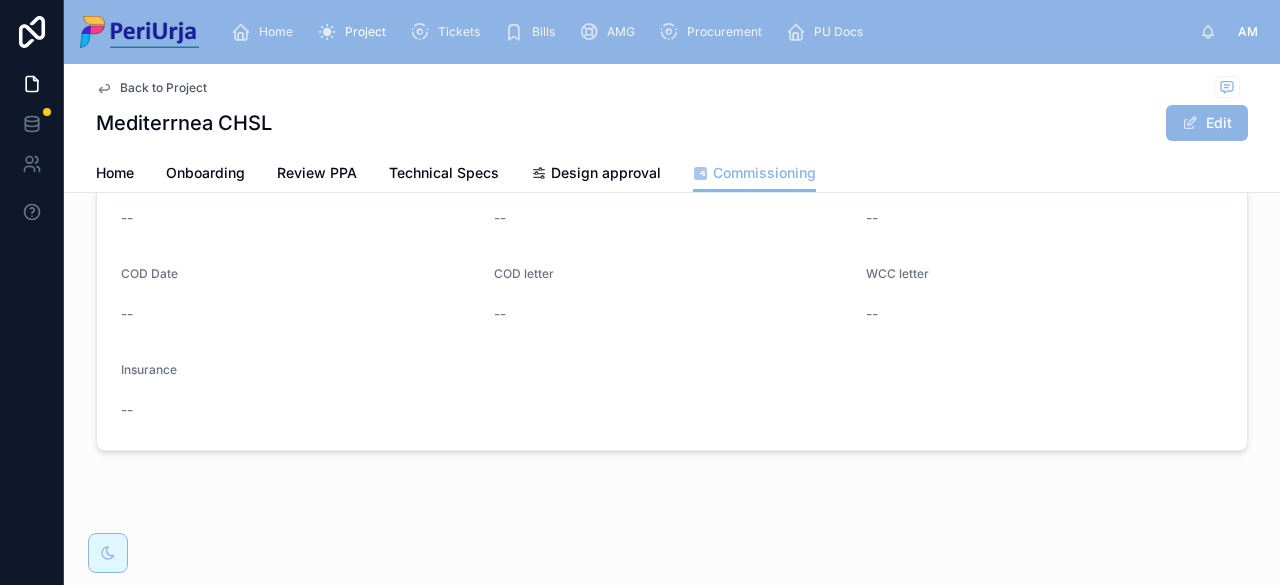 scroll, scrollTop: 52, scrollLeft: 0, axis: vertical 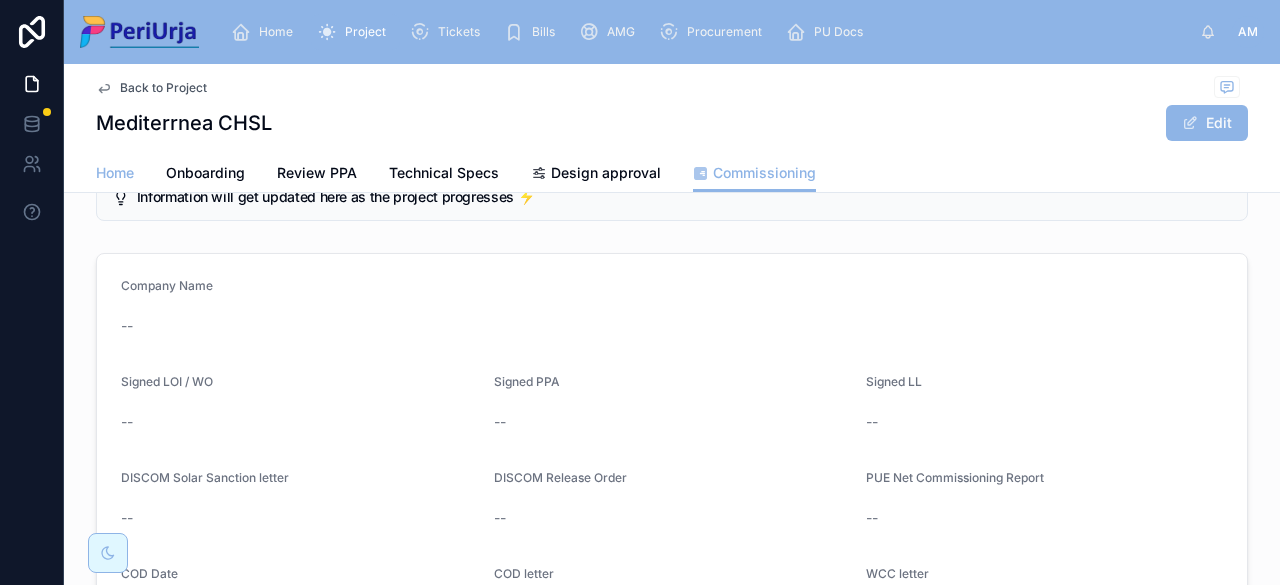 click on "Home" at bounding box center (115, 173) 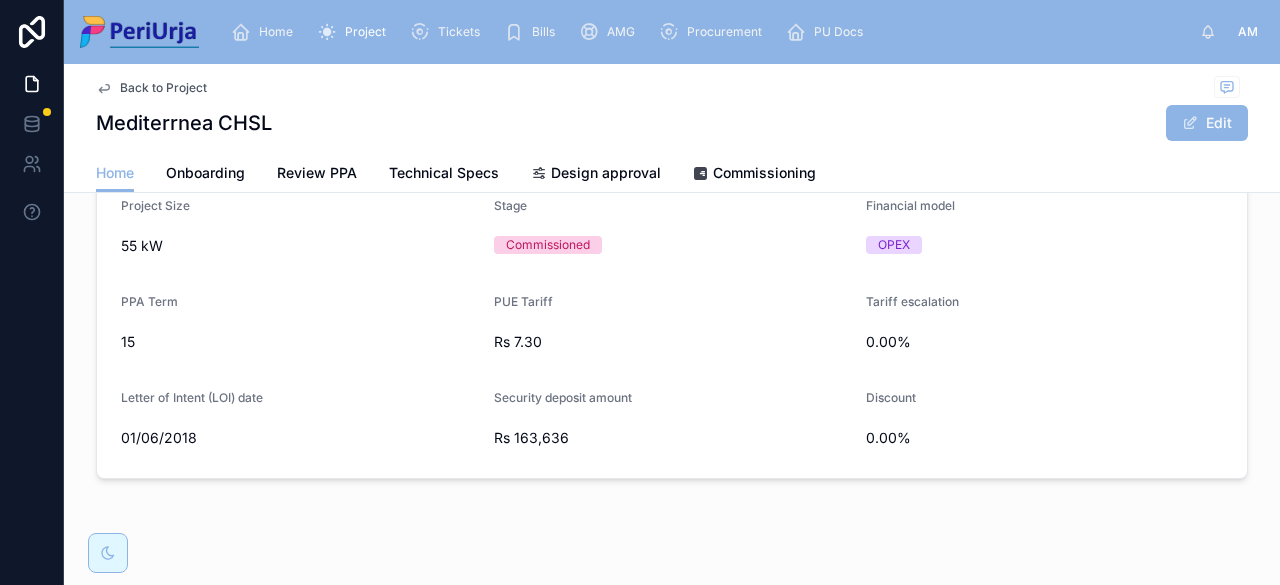 click on "Home" at bounding box center (276, 32) 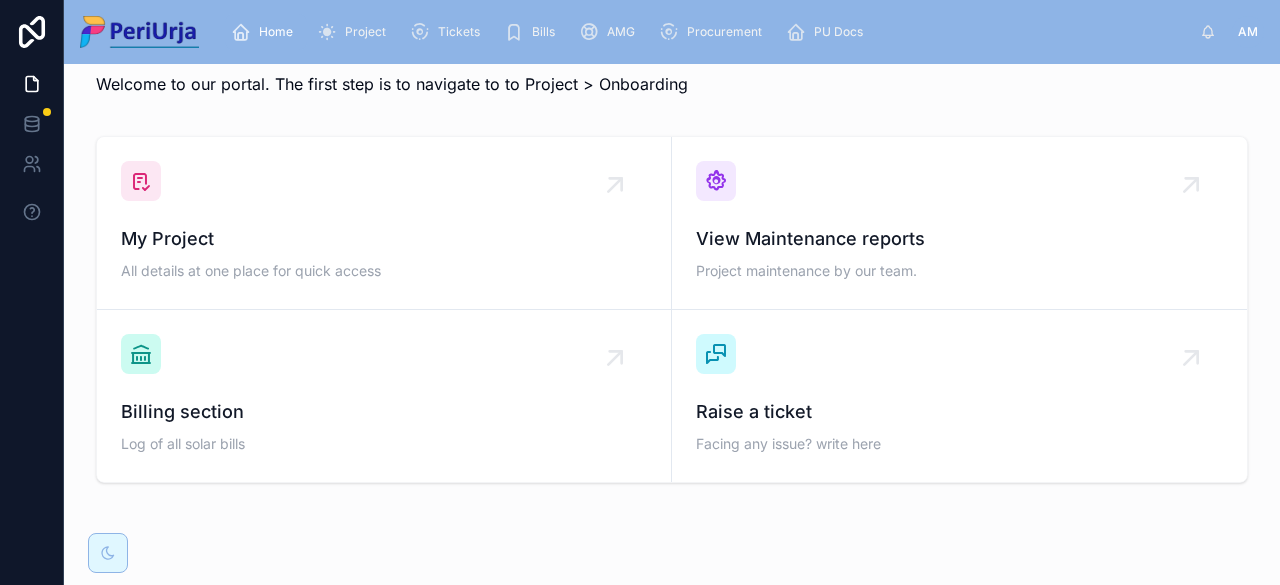 click on "AM" at bounding box center [1248, 32] 